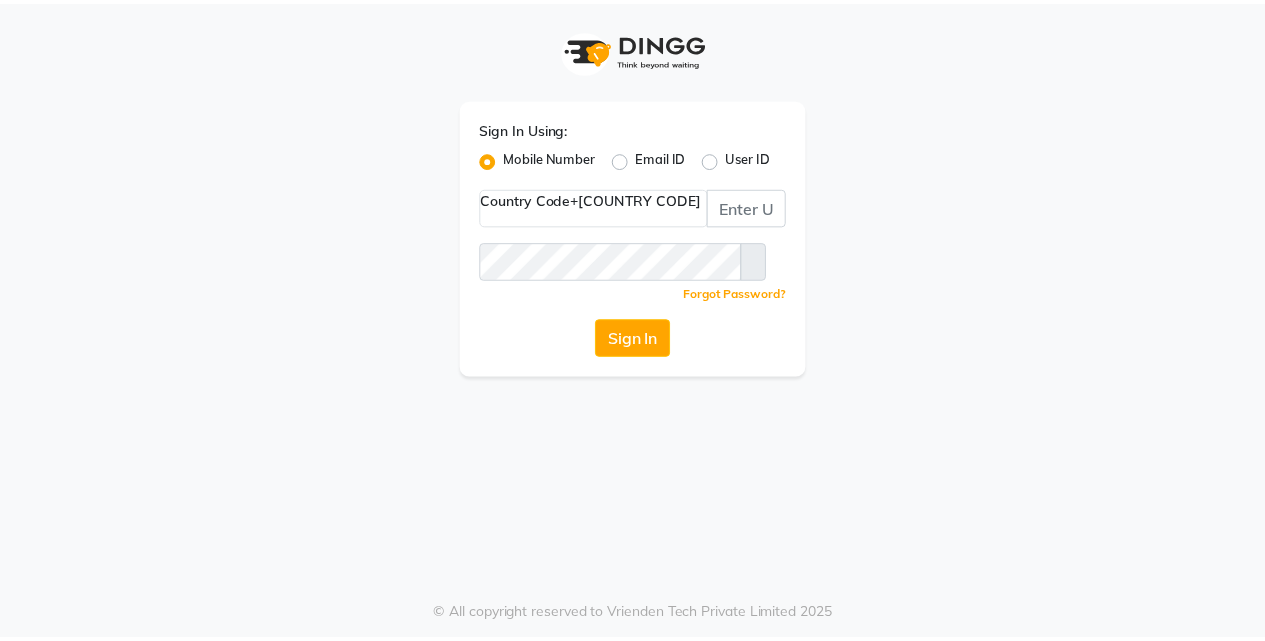 scroll, scrollTop: 0, scrollLeft: 0, axis: both 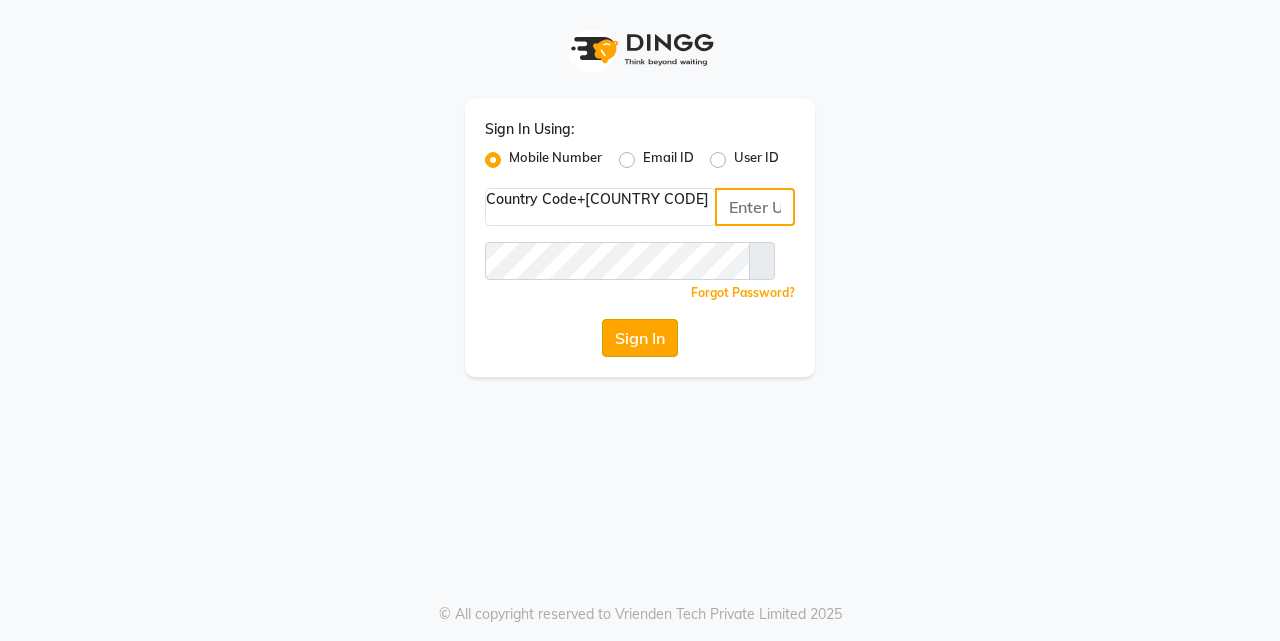 type on "[PHONE]" 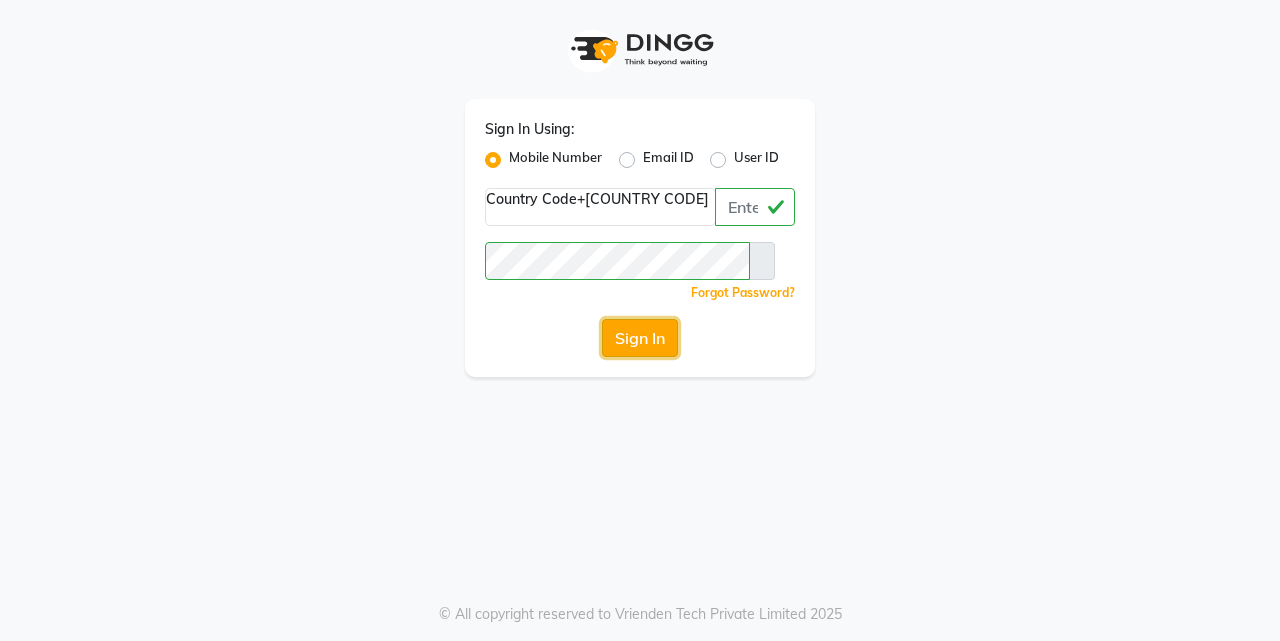 click on "Sign In" at bounding box center [640, 338] 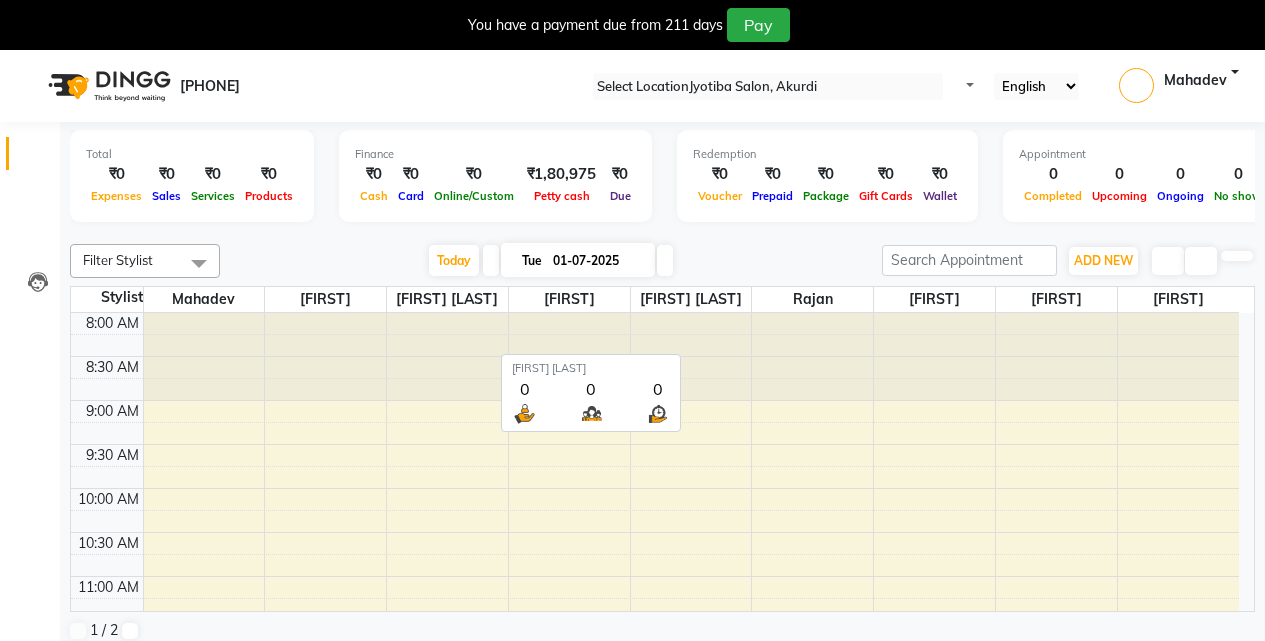 scroll, scrollTop: 0, scrollLeft: 0, axis: both 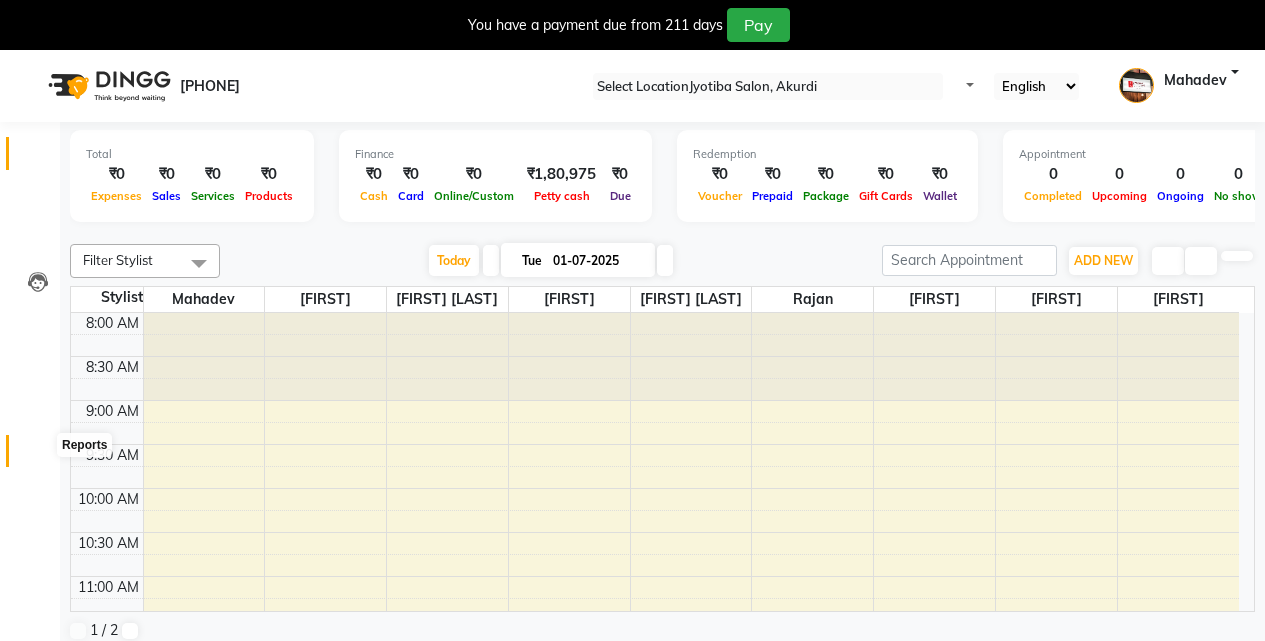 click at bounding box center [37, 456] 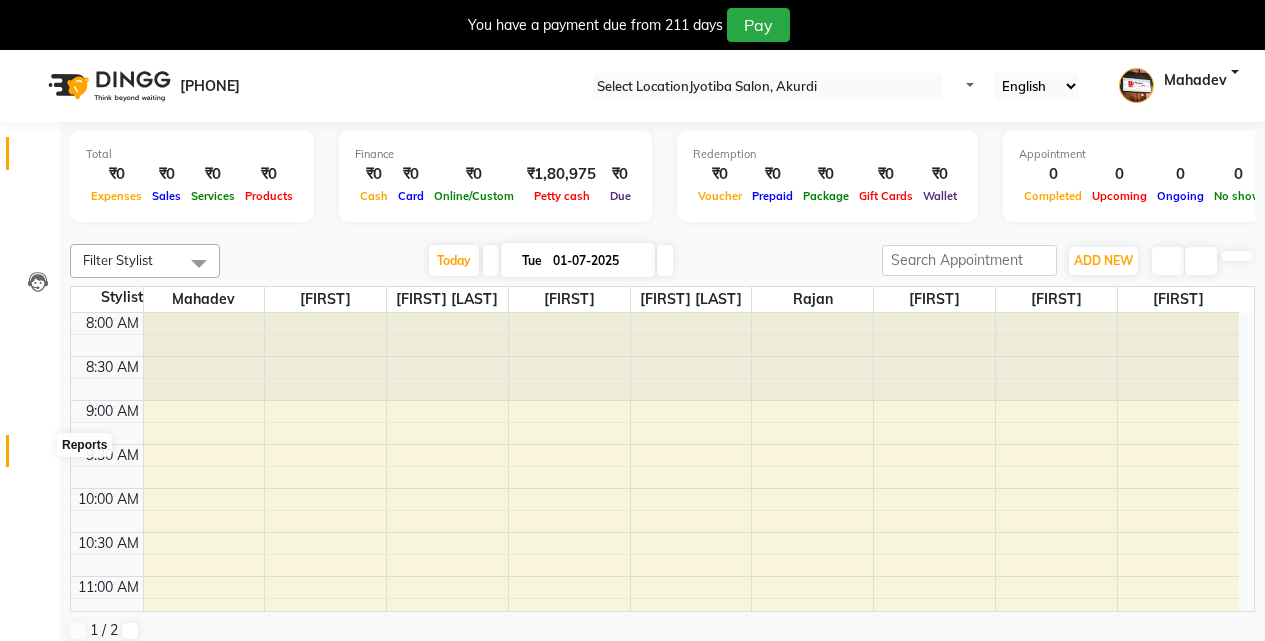 click at bounding box center [37, 456] 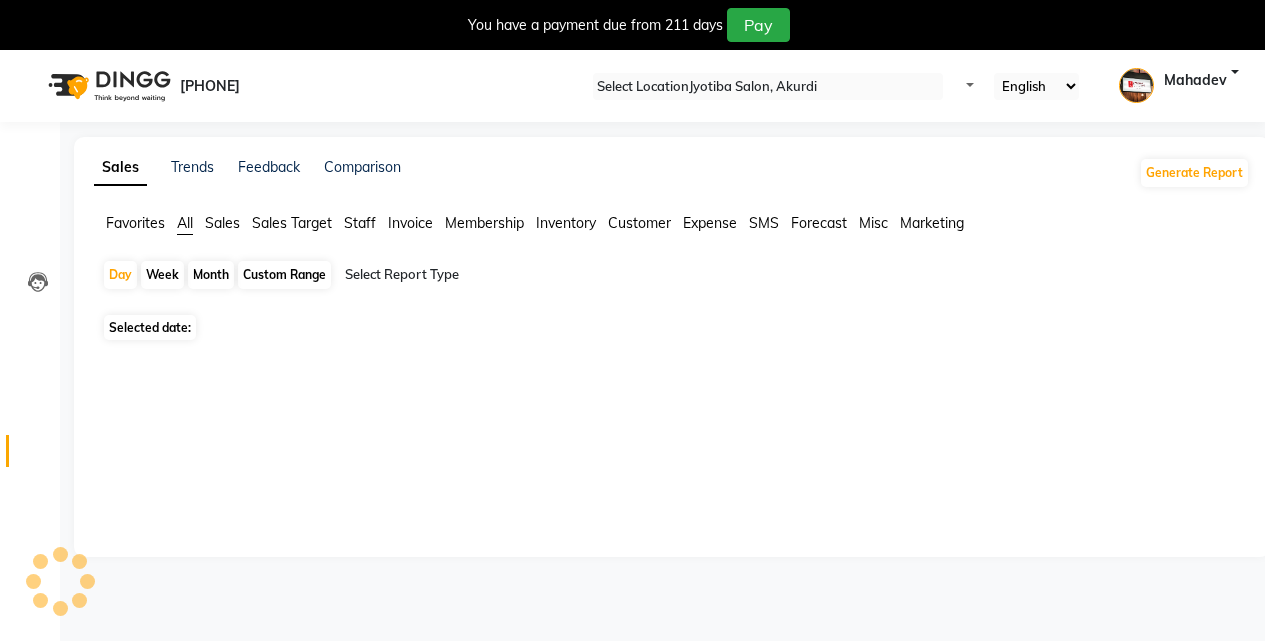 click at bounding box center (37, 456) 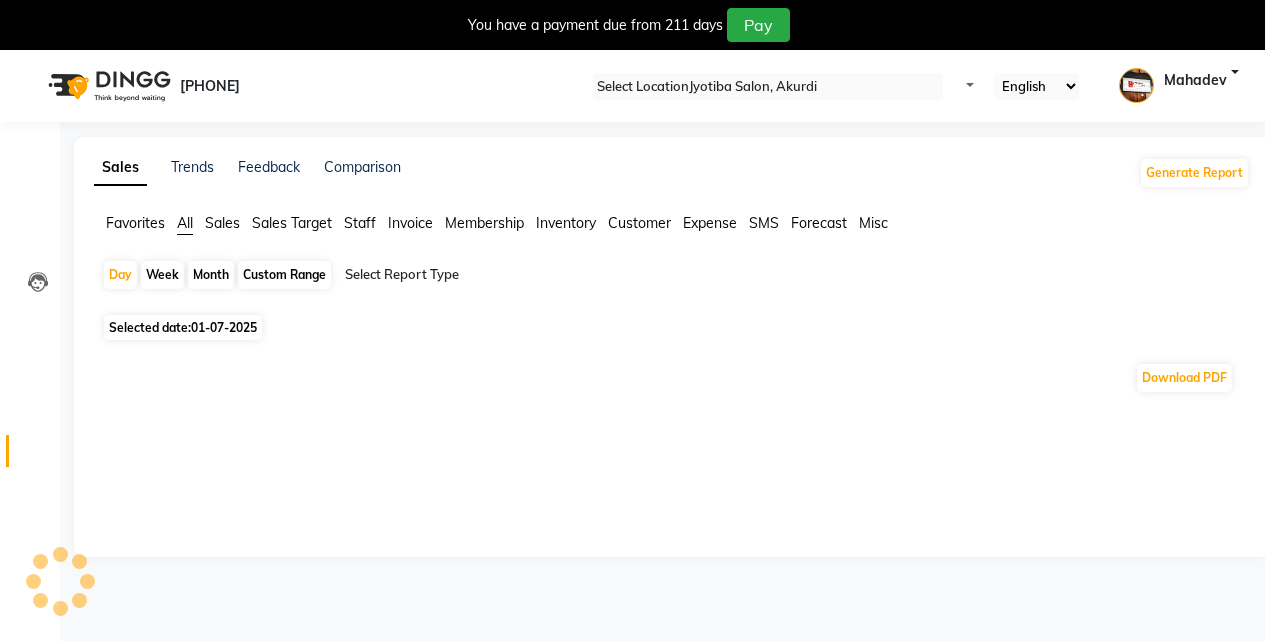 click at bounding box center (37, 456) 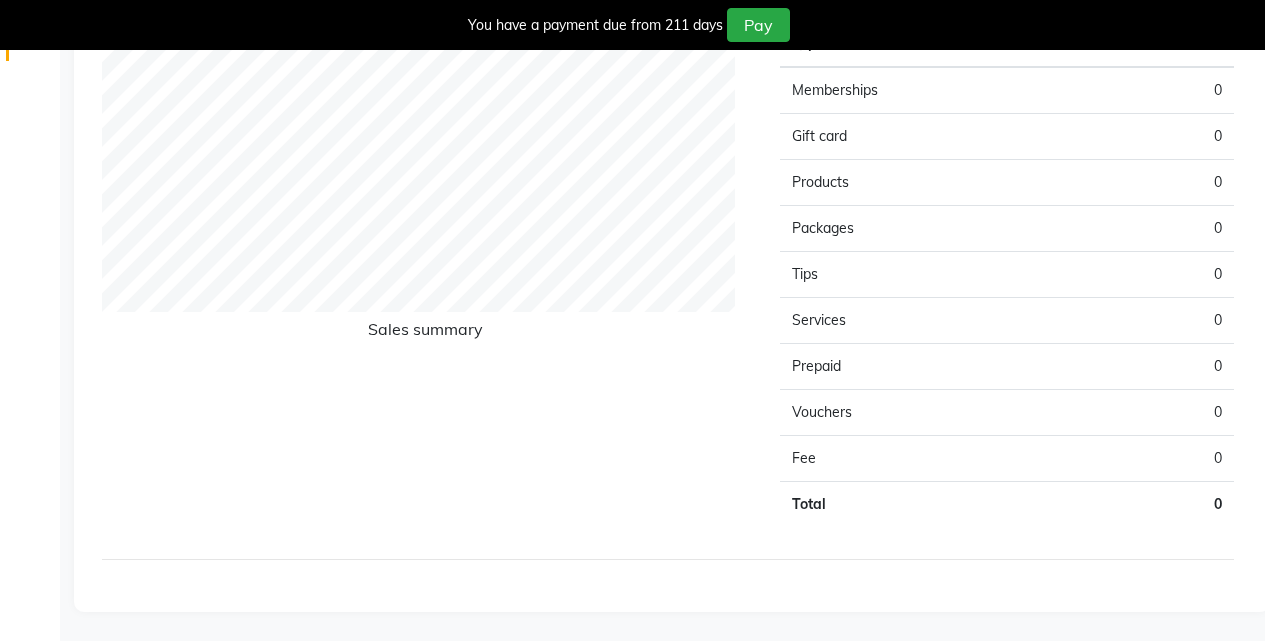 scroll, scrollTop: 0, scrollLeft: 0, axis: both 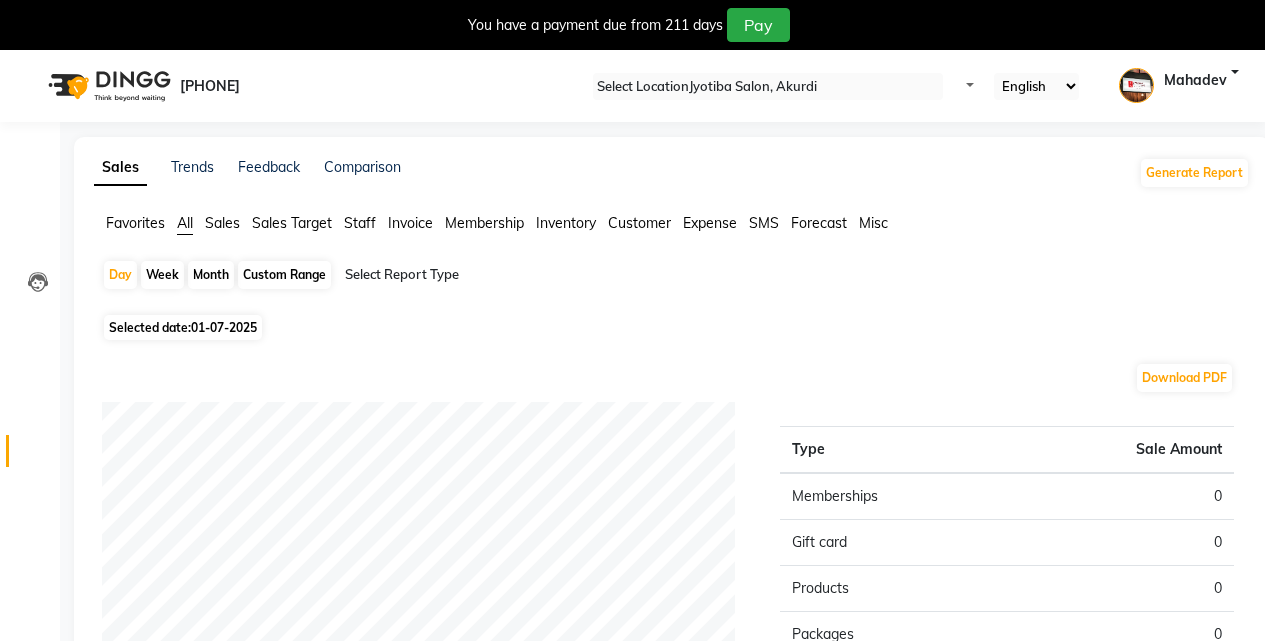 click on "Selected date:  01-07-2025" at bounding box center (183, 327) 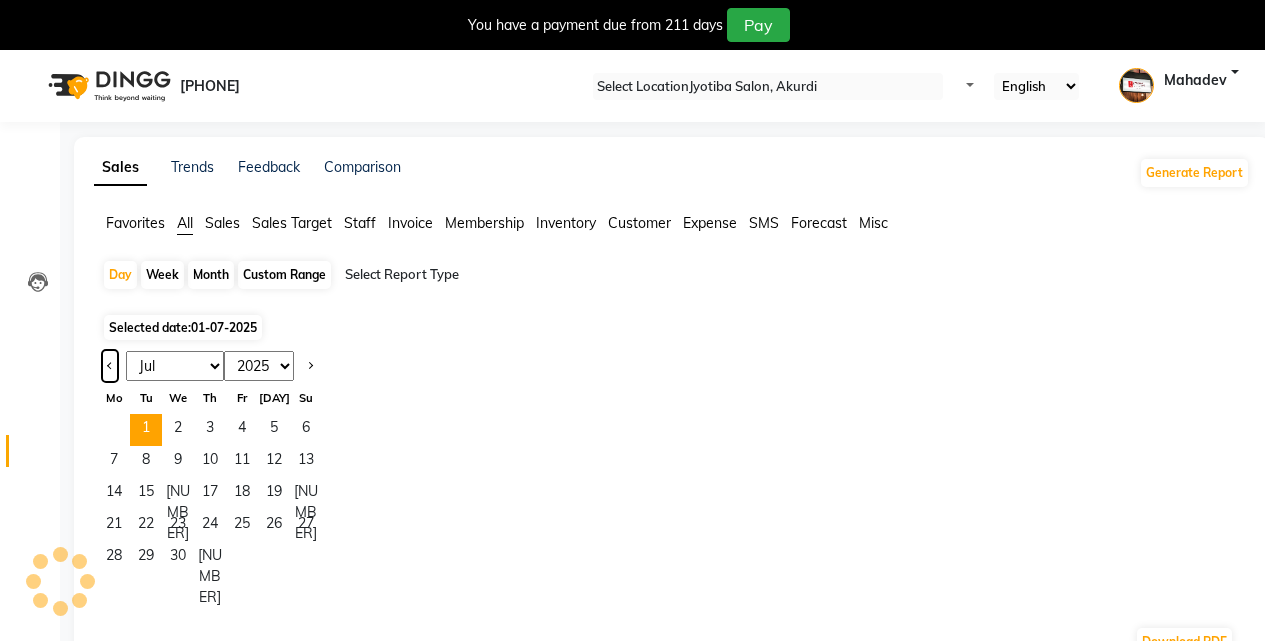 click at bounding box center [110, 366] 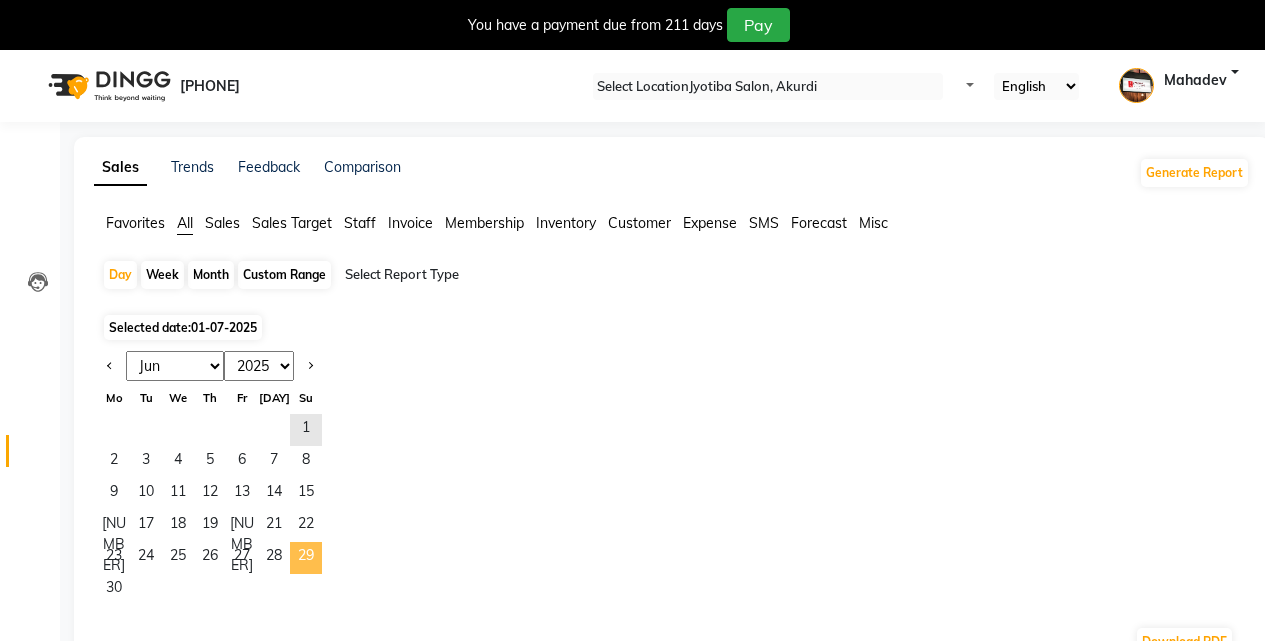 click on "29" at bounding box center (306, 558) 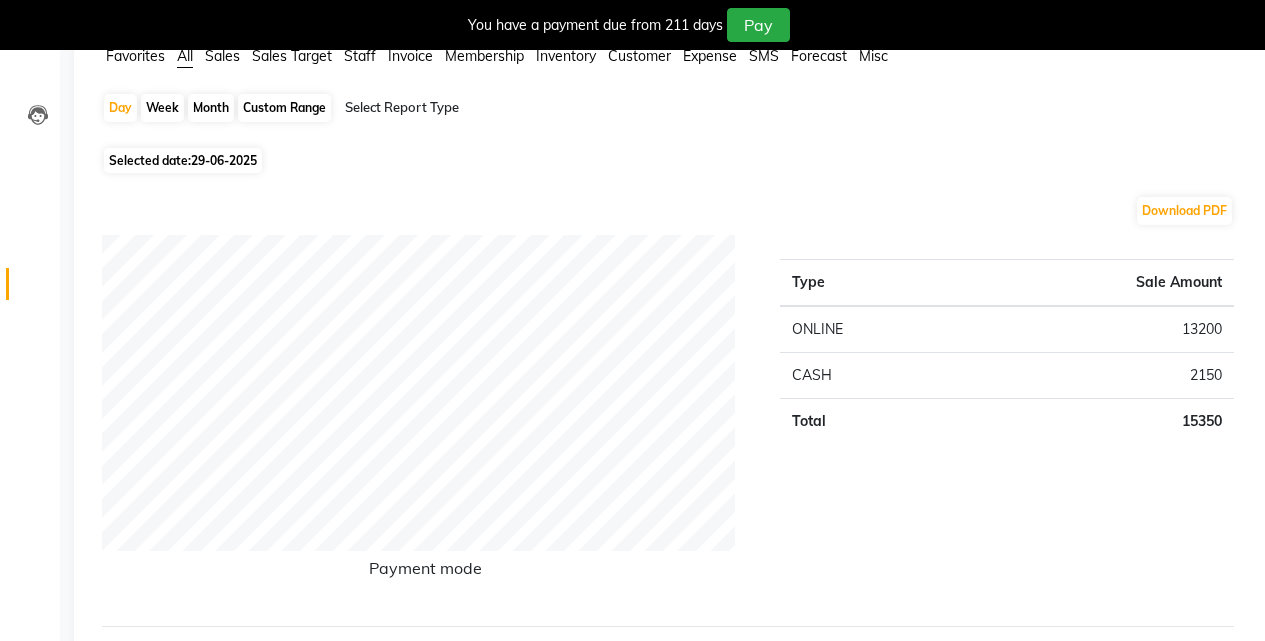 scroll, scrollTop: 0, scrollLeft: 0, axis: both 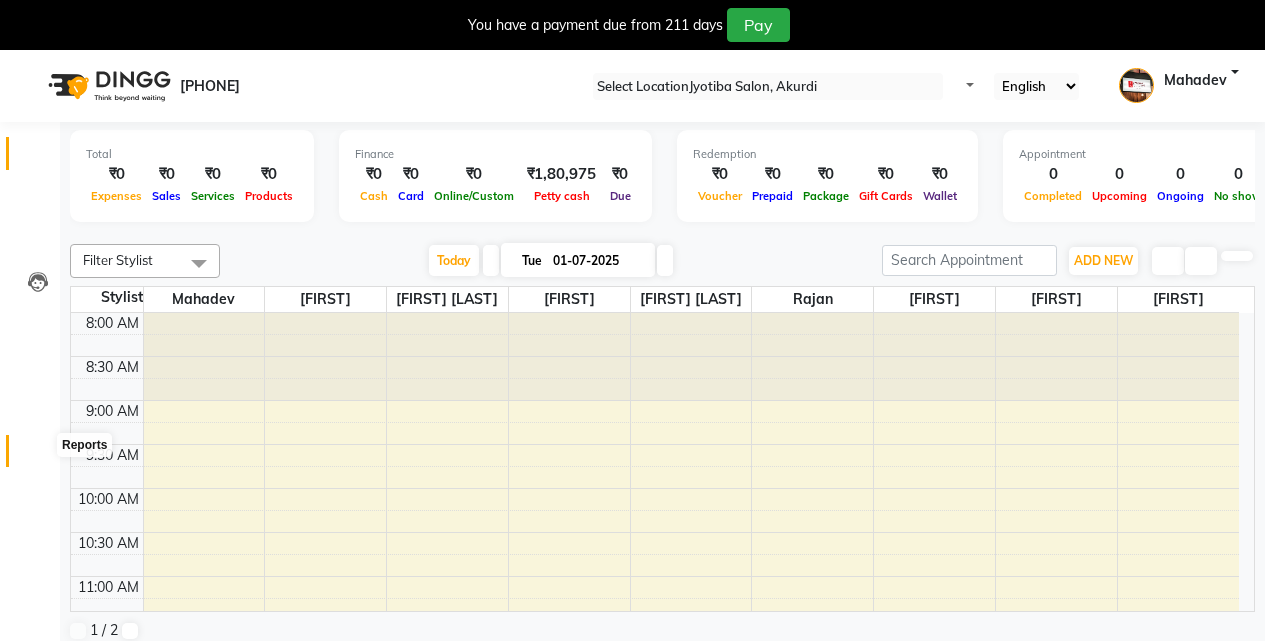 click at bounding box center [37, 456] 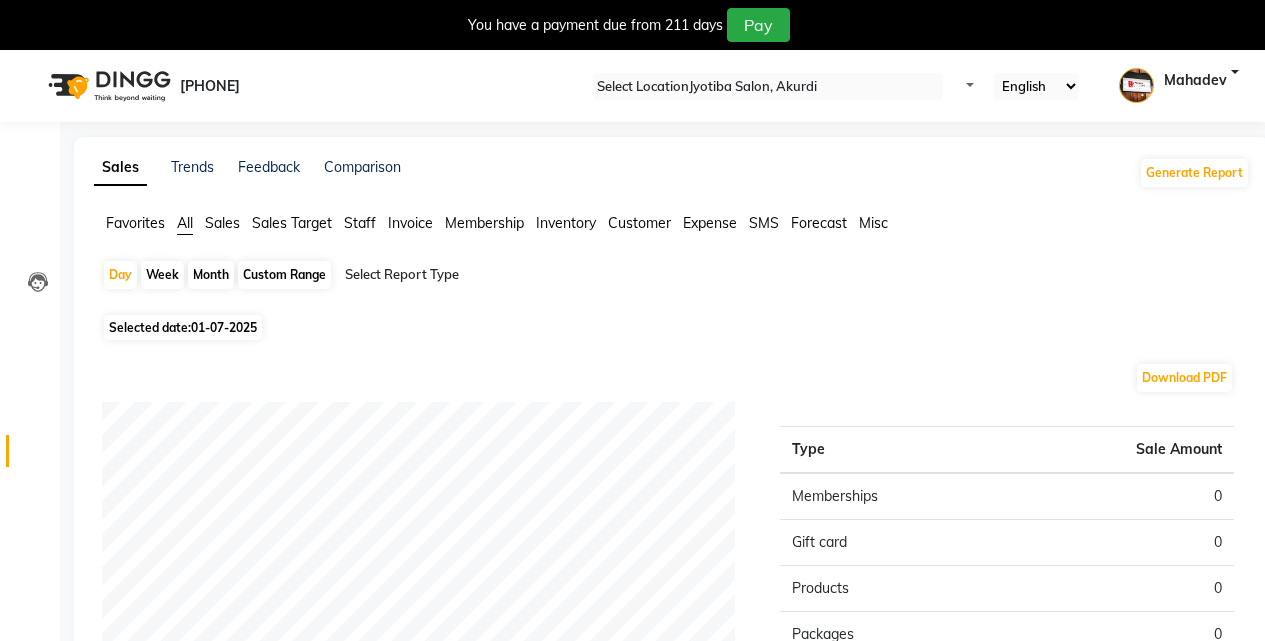 click on "01-07-2025" at bounding box center (224, 327) 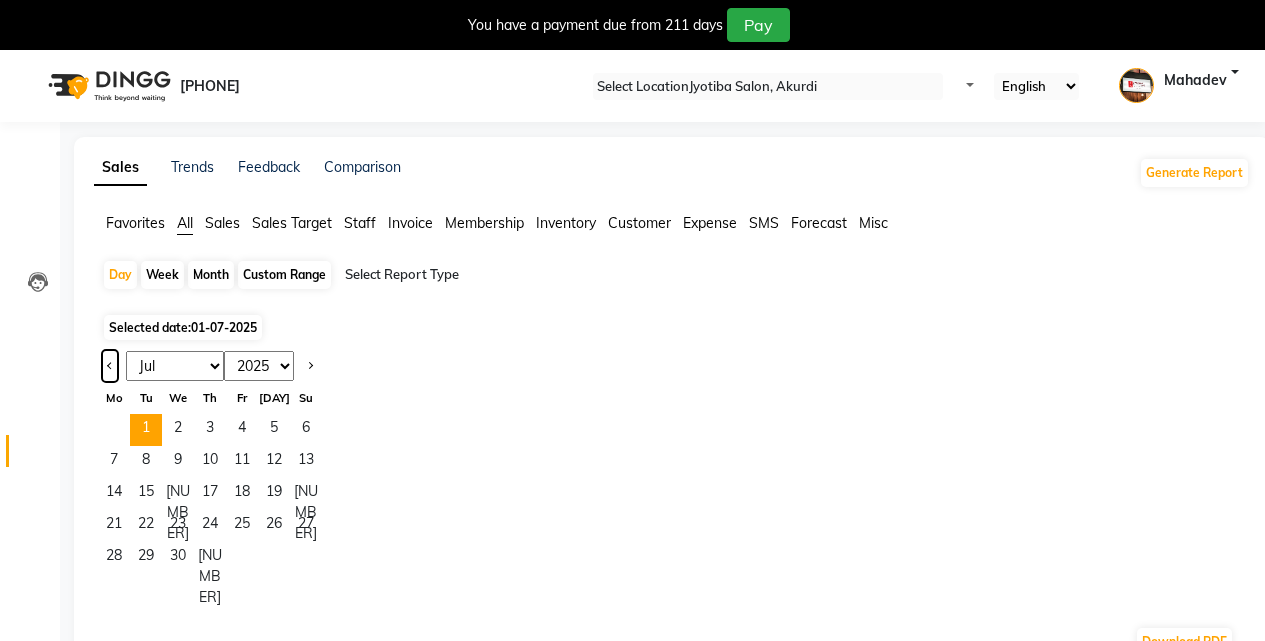 click at bounding box center (110, 366) 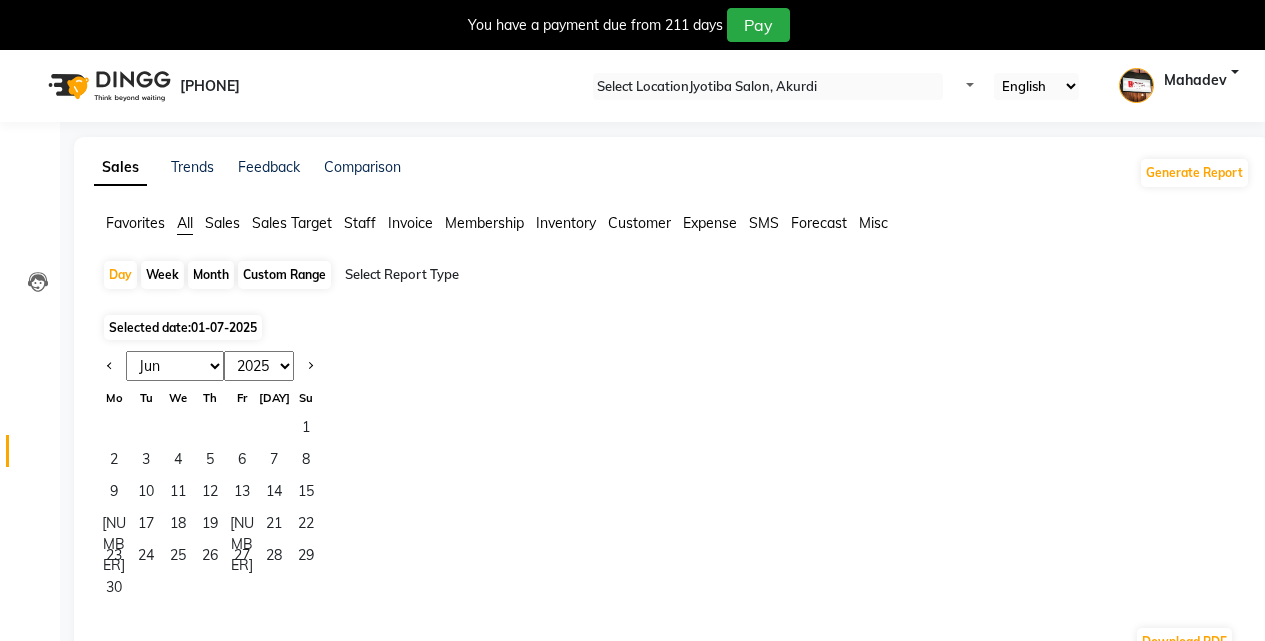 click on "Month" at bounding box center [211, 275] 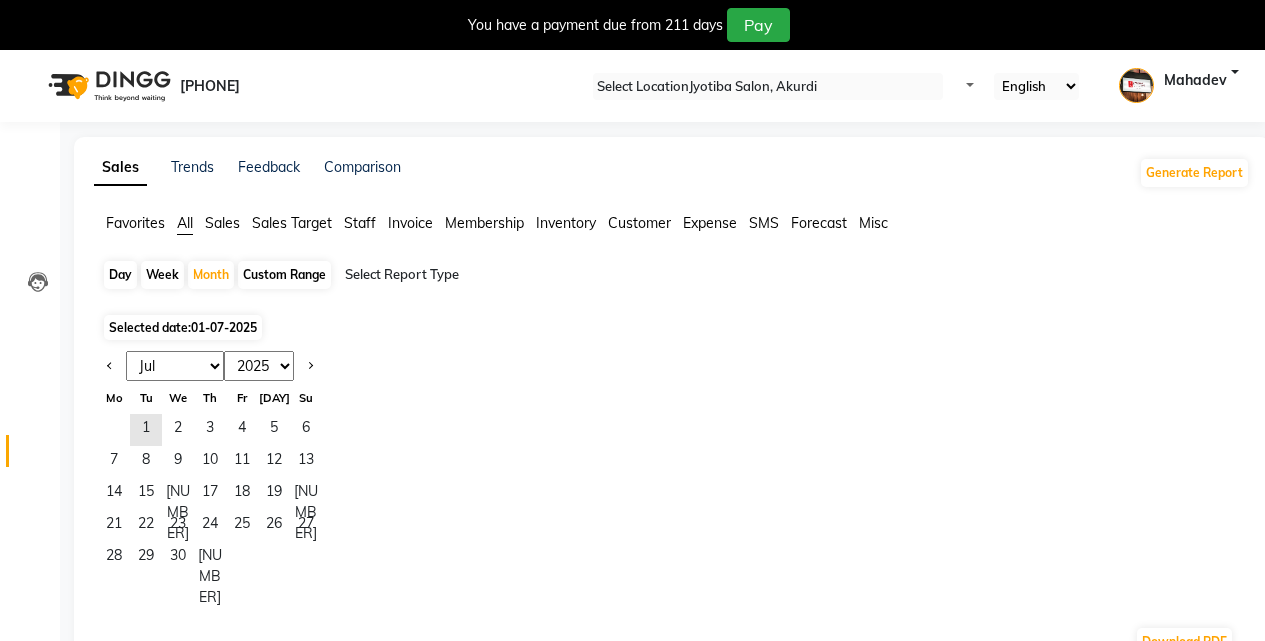 click on "Tu" at bounding box center (146, 398) 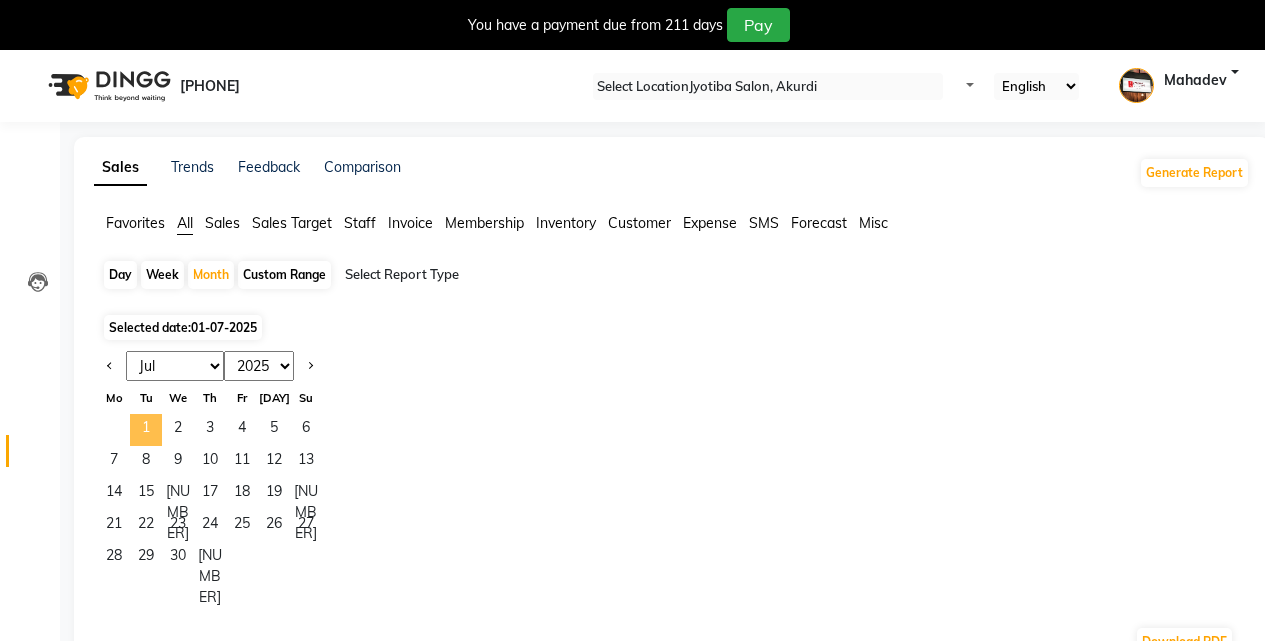 click on "1" at bounding box center (146, 430) 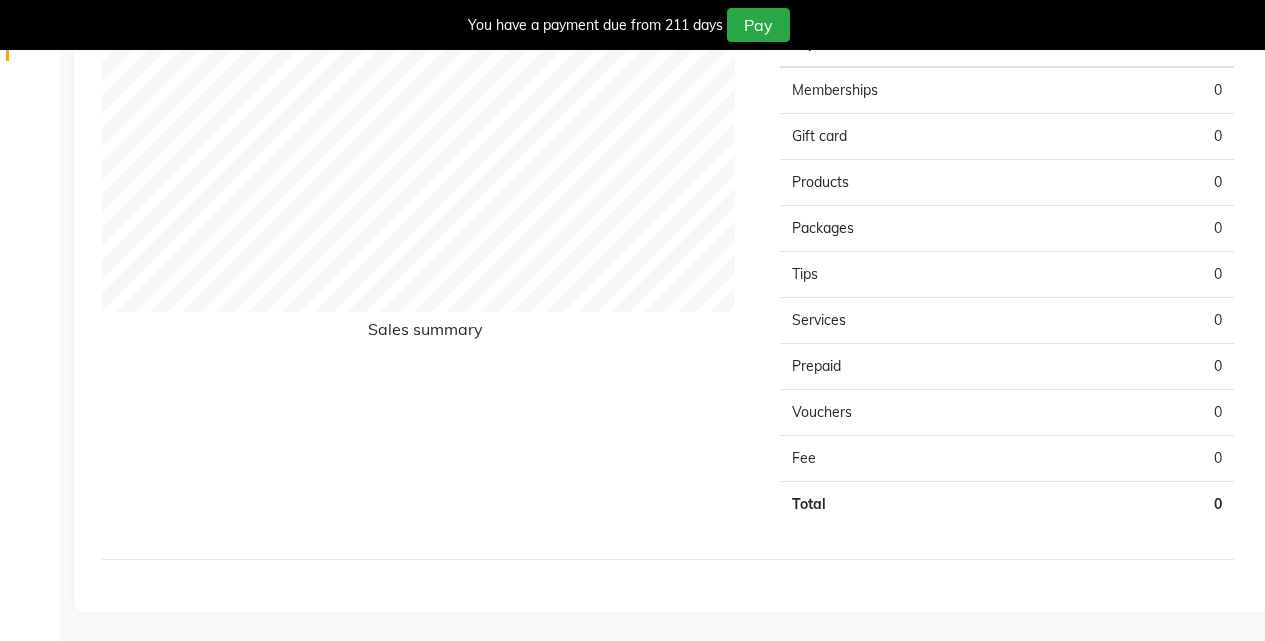 scroll, scrollTop: 0, scrollLeft: 0, axis: both 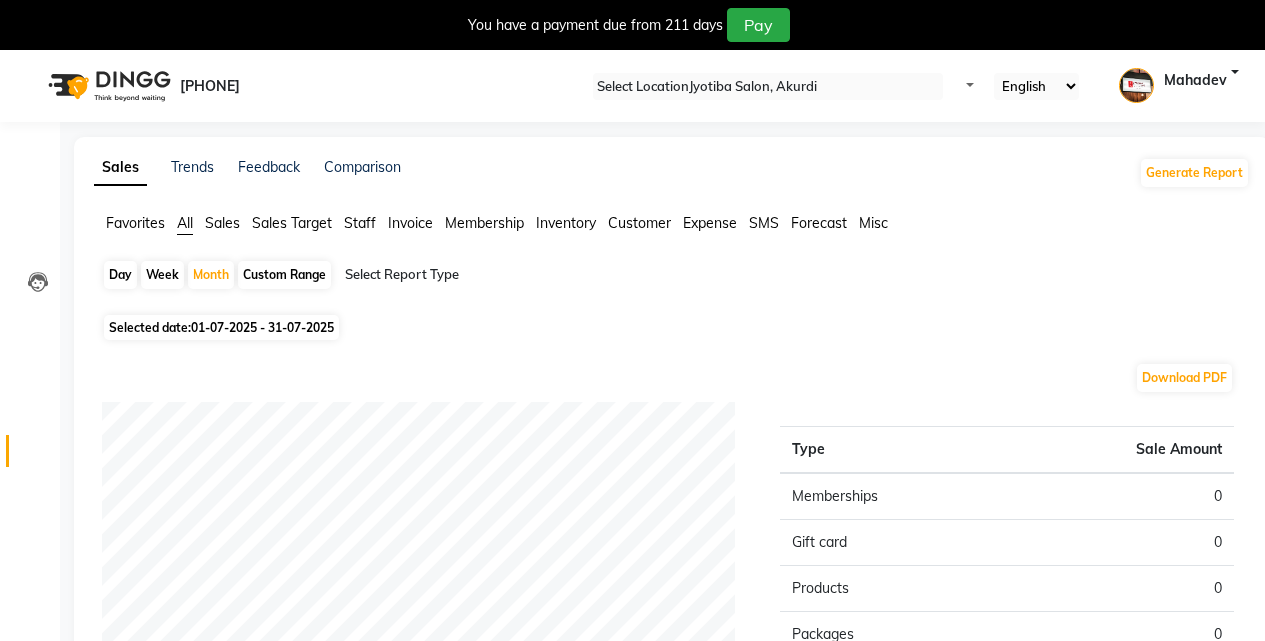 click on "01-07-2025 - 31-07-2025" at bounding box center [262, 327] 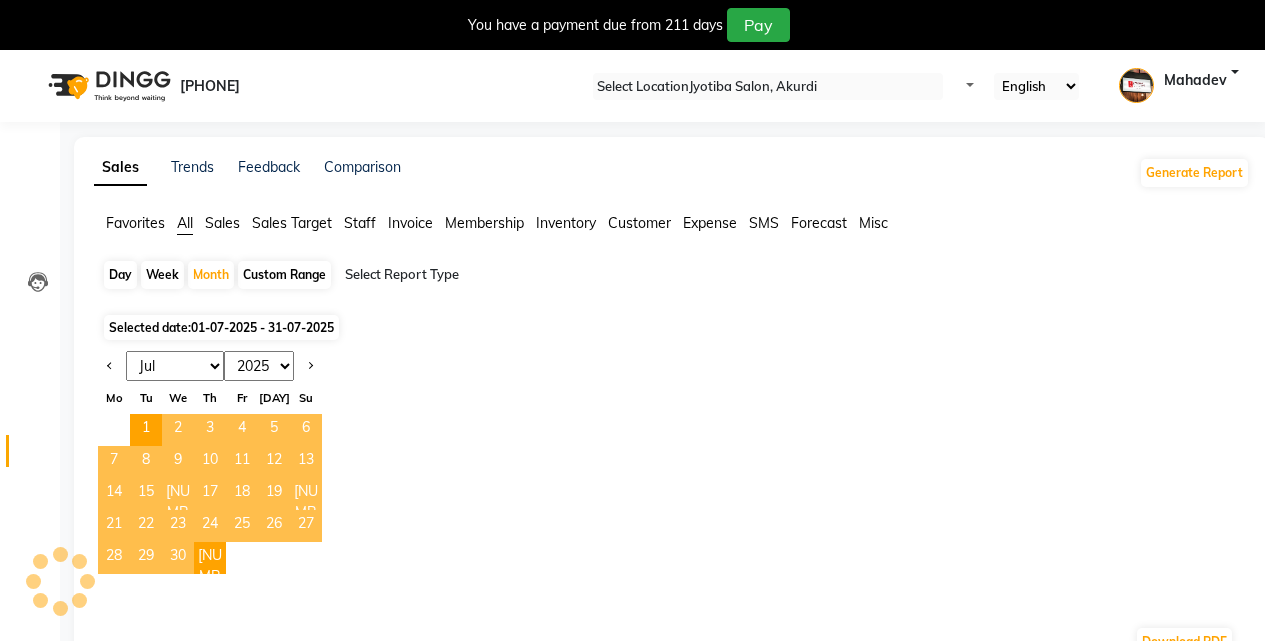 click on "Jan Feb Mar Apr May Jun Jul Aug Sep Oct Nov Dec 2015 2016 2017 2018 2019 2020 2021 2022 2023 2024 2025 2026 2027 2028 2029 2030 2031 2032 2033 2034 2035" at bounding box center (210, 364) 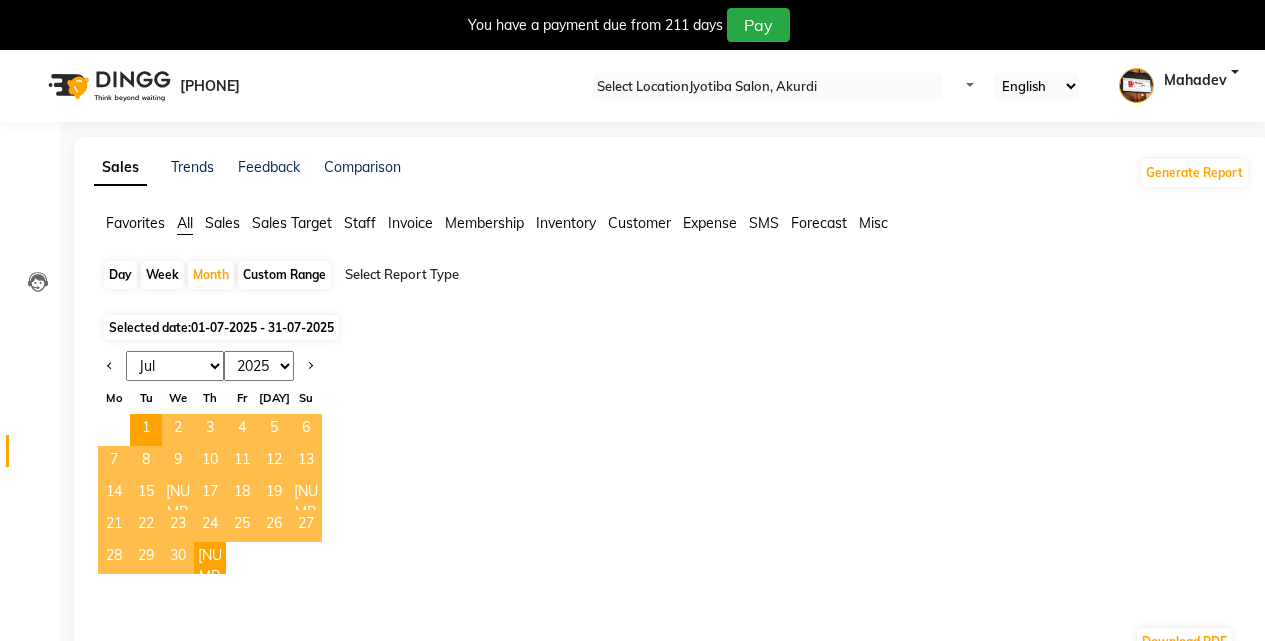 click on "Jan Feb Mar Apr May Jun Jul Aug Sep Oct Nov Dec" at bounding box center (175, 366) 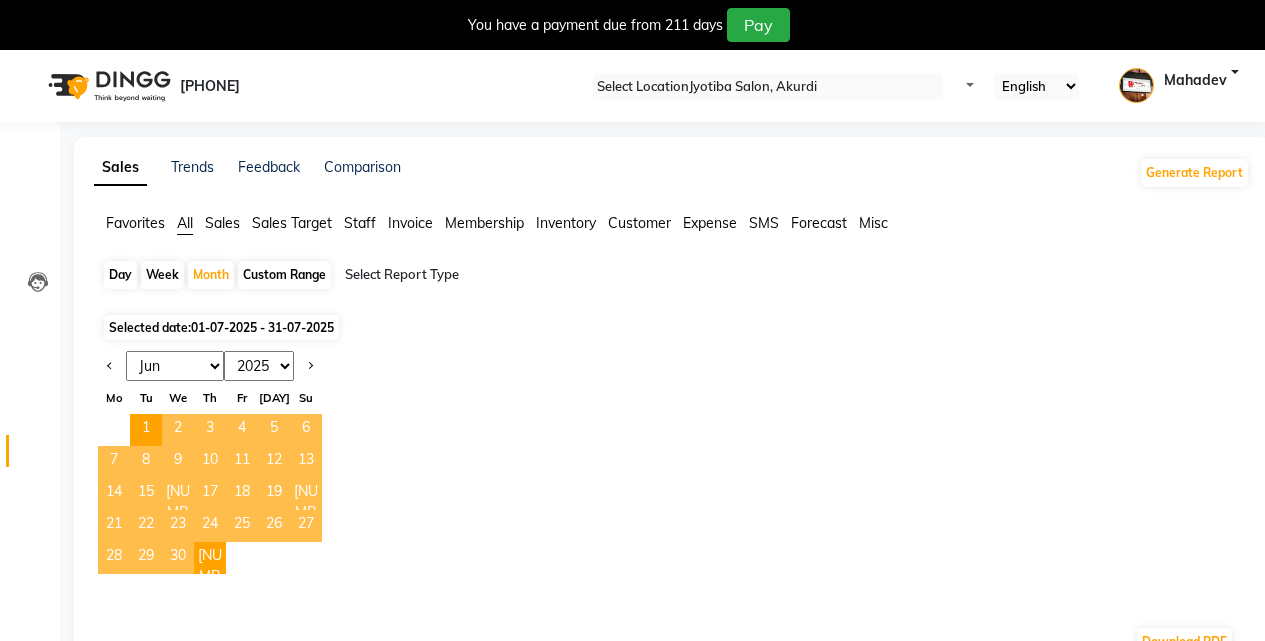 click on "Jan Feb Mar Apr May Jun Jul Aug Sep Oct Nov Dec" at bounding box center (175, 366) 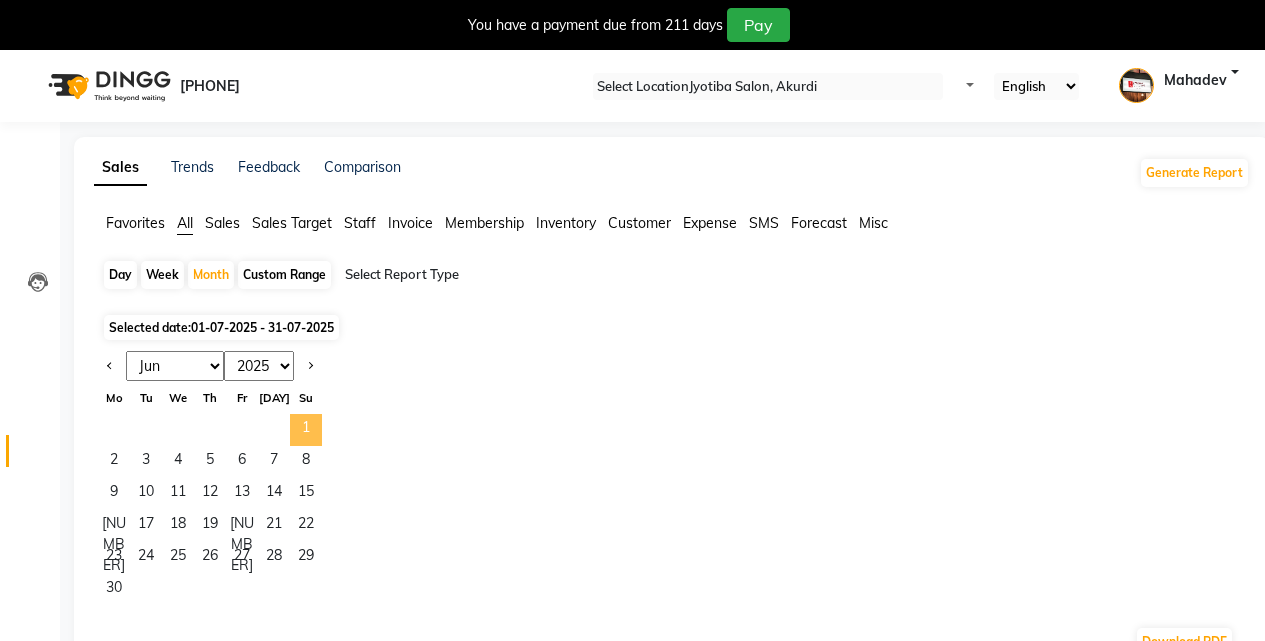 click on "1" at bounding box center (306, 430) 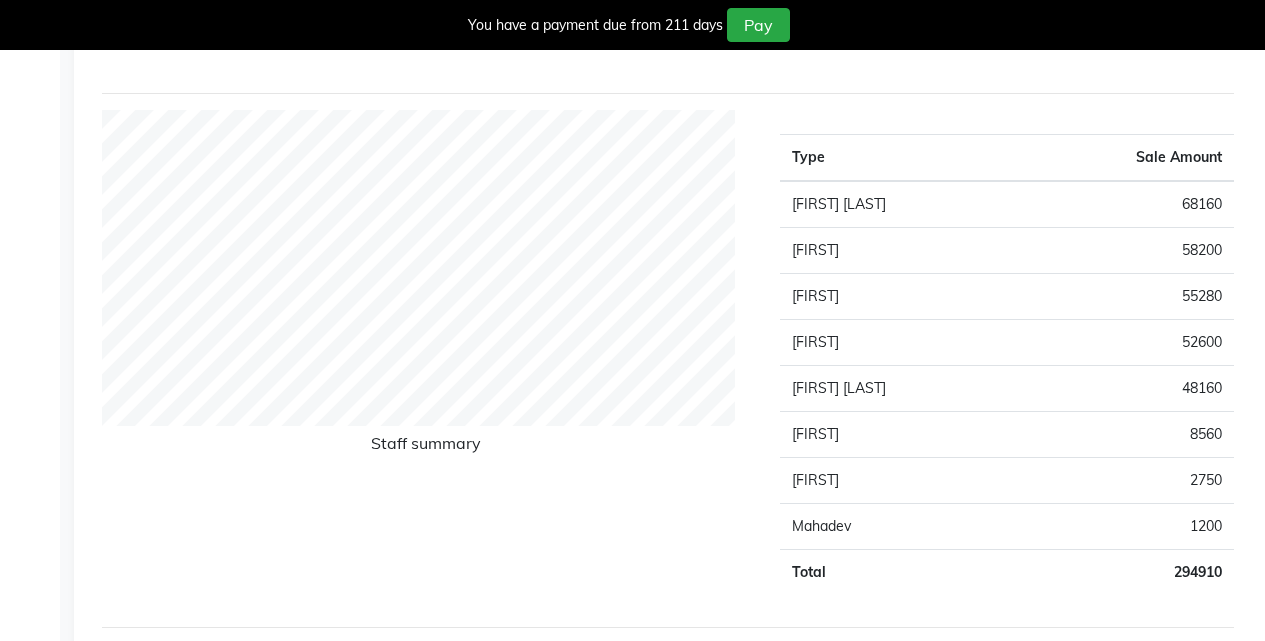 scroll, scrollTop: 667, scrollLeft: 0, axis: vertical 